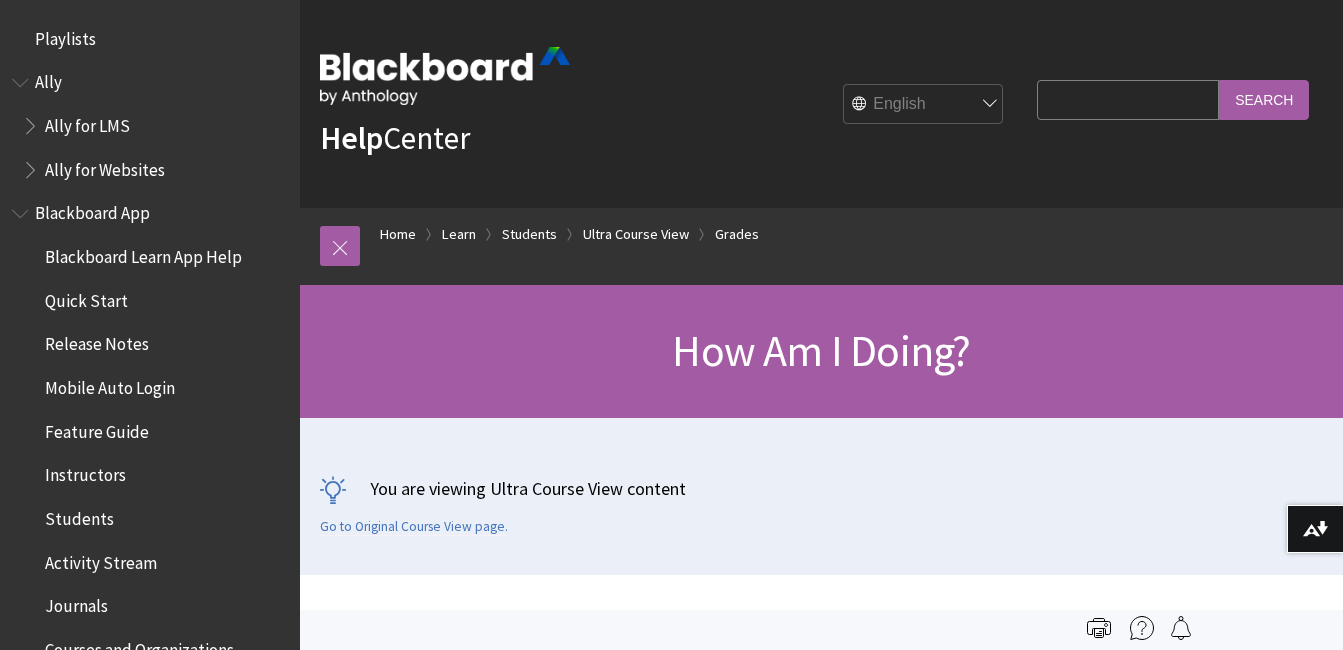 scroll, scrollTop: 0, scrollLeft: 0, axis: both 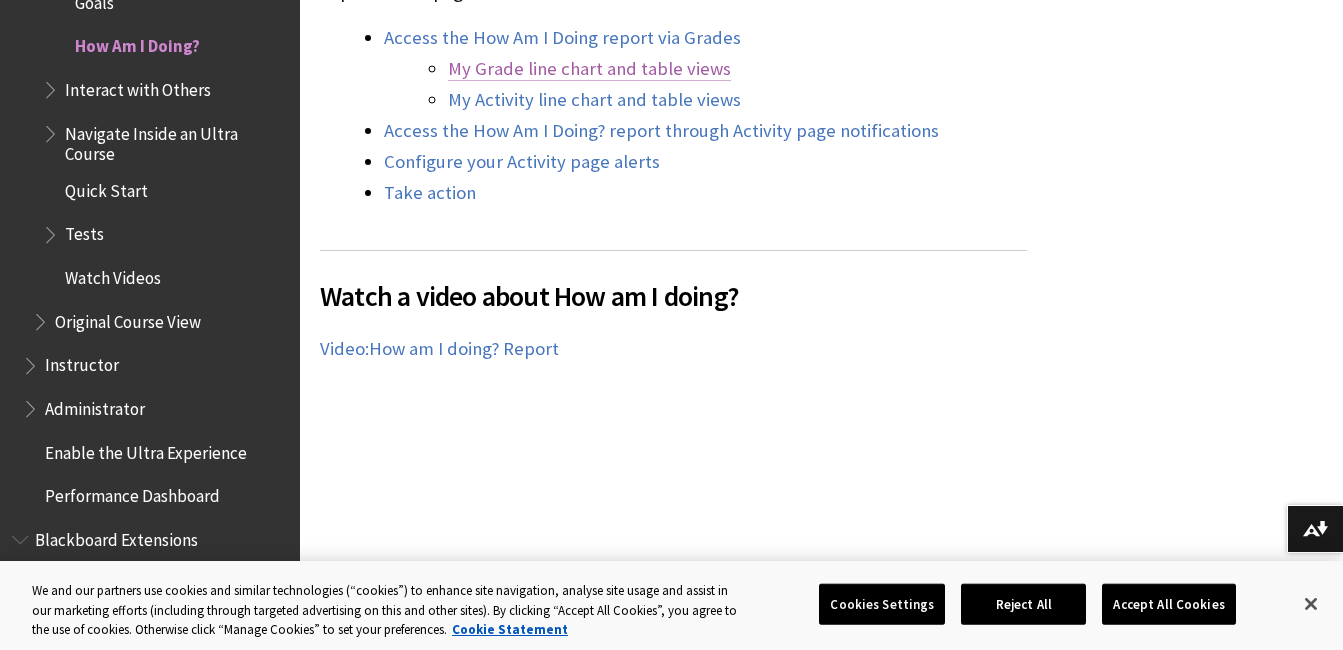 click on "My Grade line chart and table views" at bounding box center [589, 69] 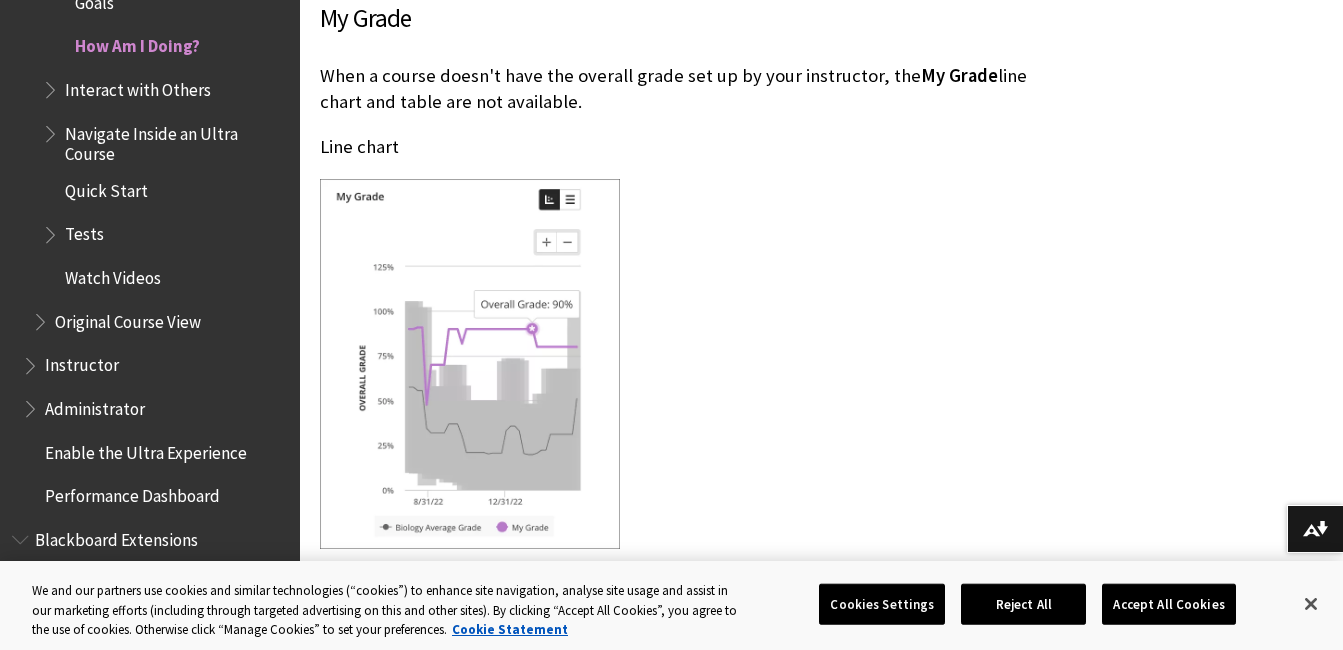 scroll, scrollTop: 3461, scrollLeft: 0, axis: vertical 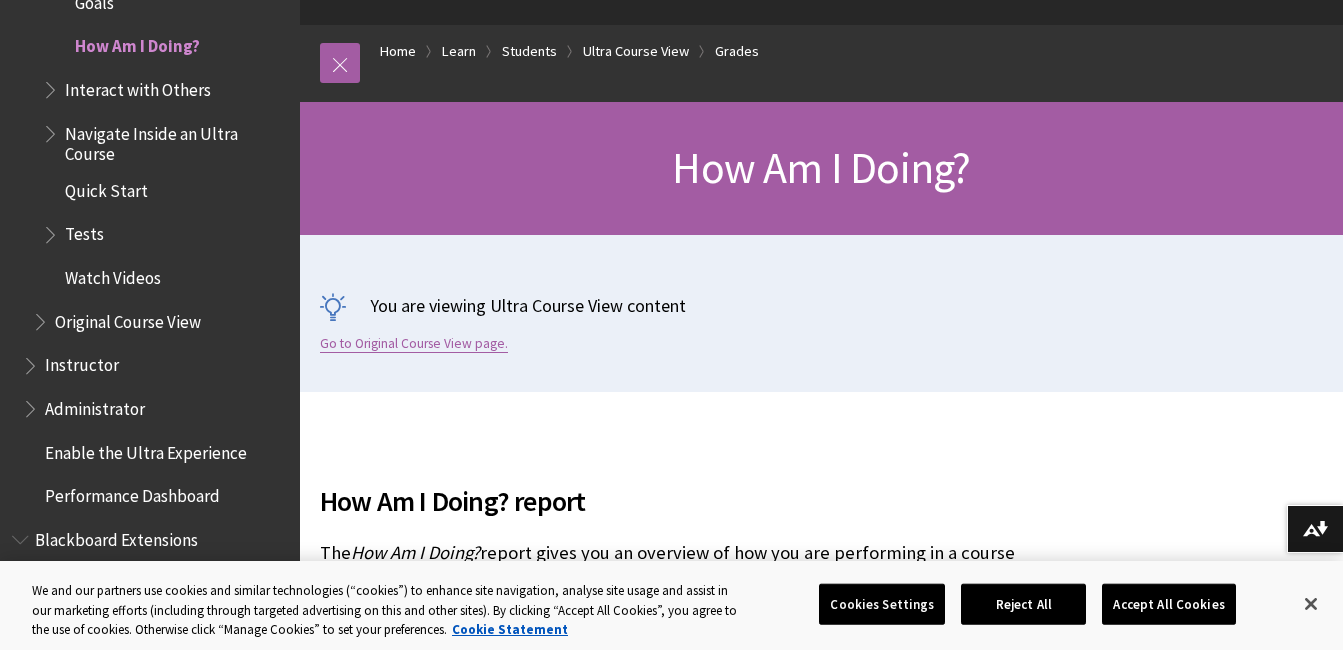 click on "Go to Original Course View page." at bounding box center [414, 344] 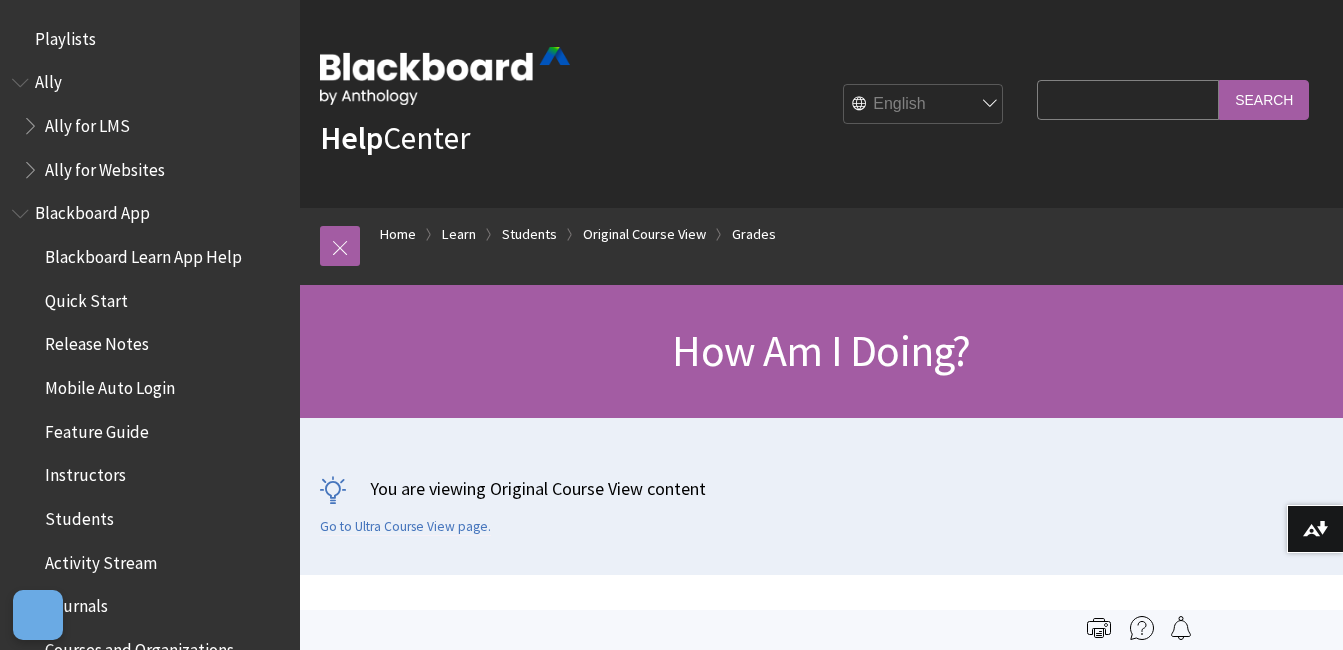 scroll, scrollTop: 0, scrollLeft: 0, axis: both 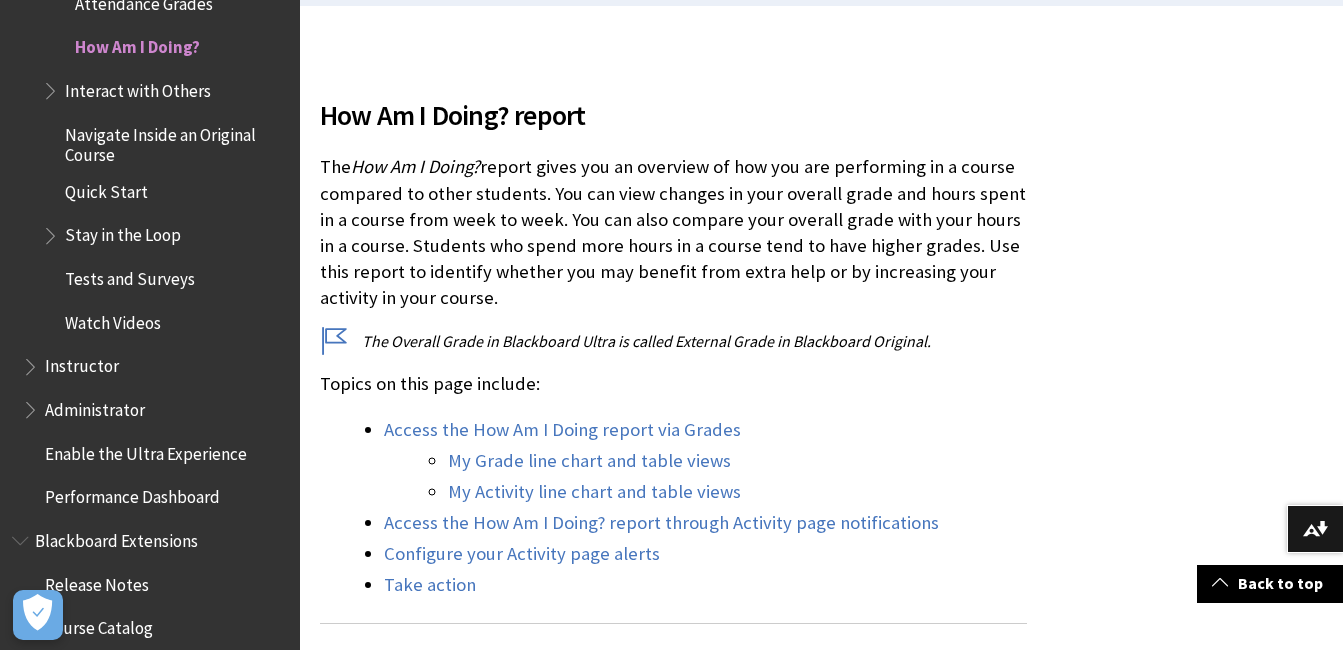 click on "Instructor" at bounding box center (82, 363) 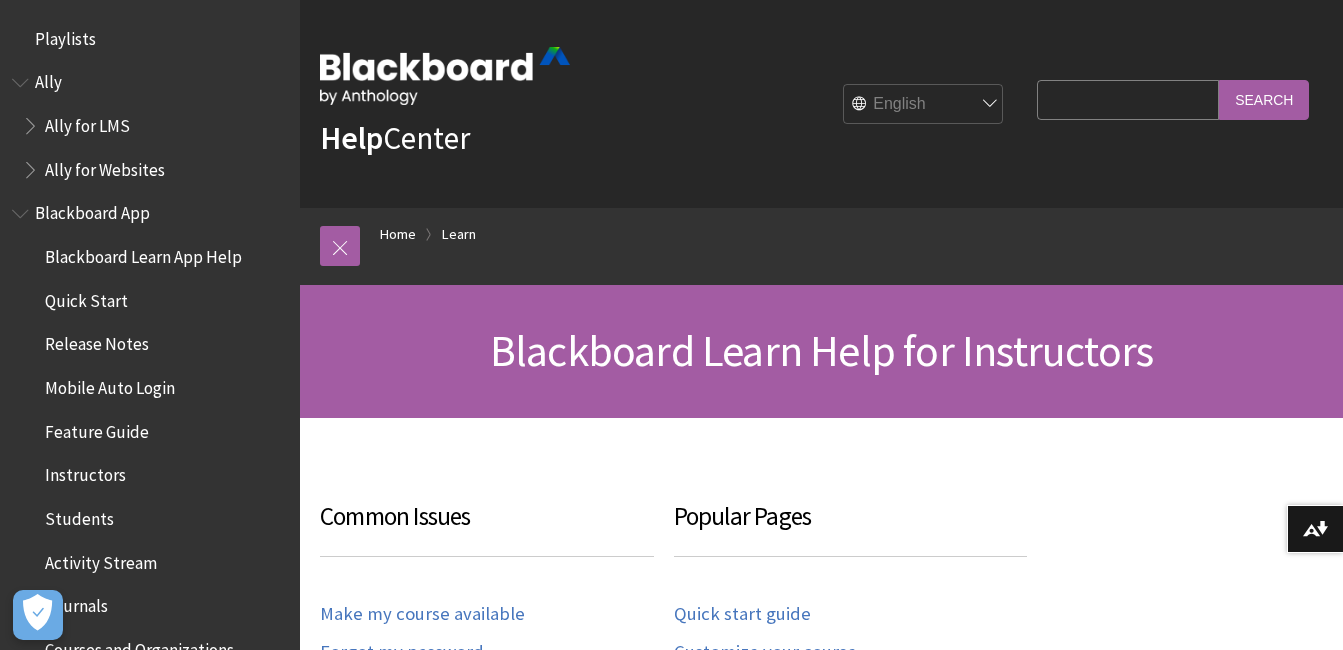 scroll, scrollTop: 0, scrollLeft: 0, axis: both 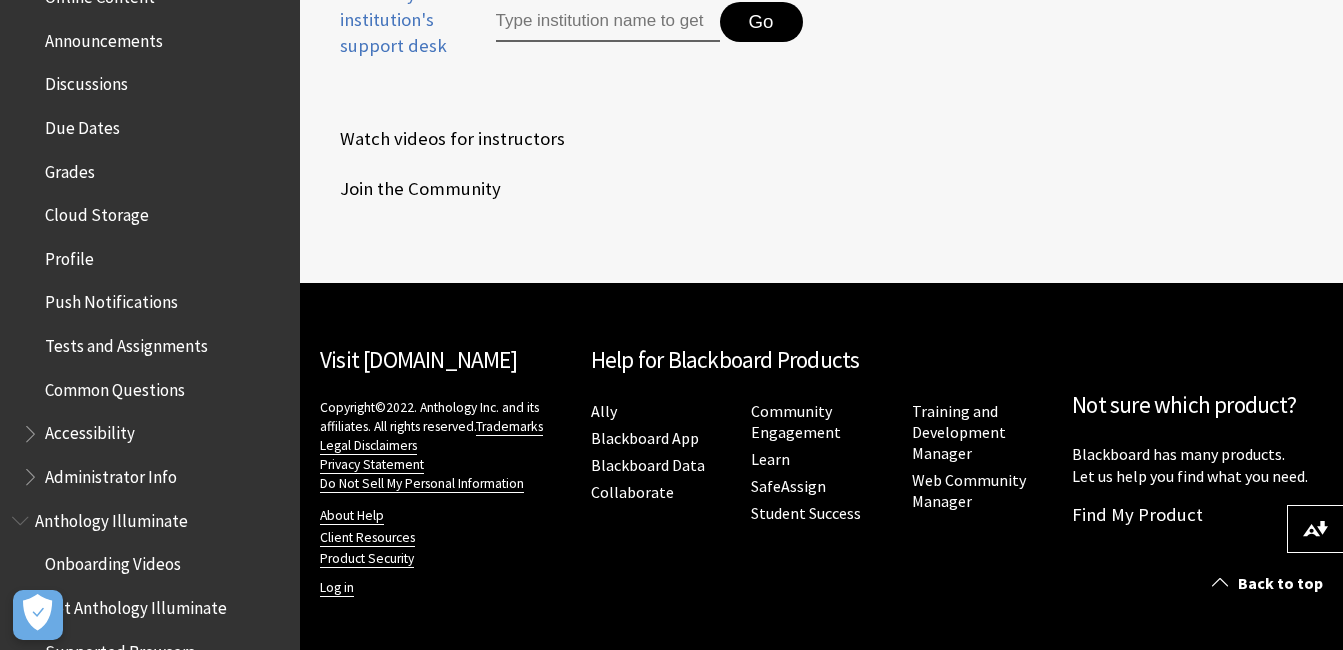 click on "Grades" at bounding box center (70, 168) 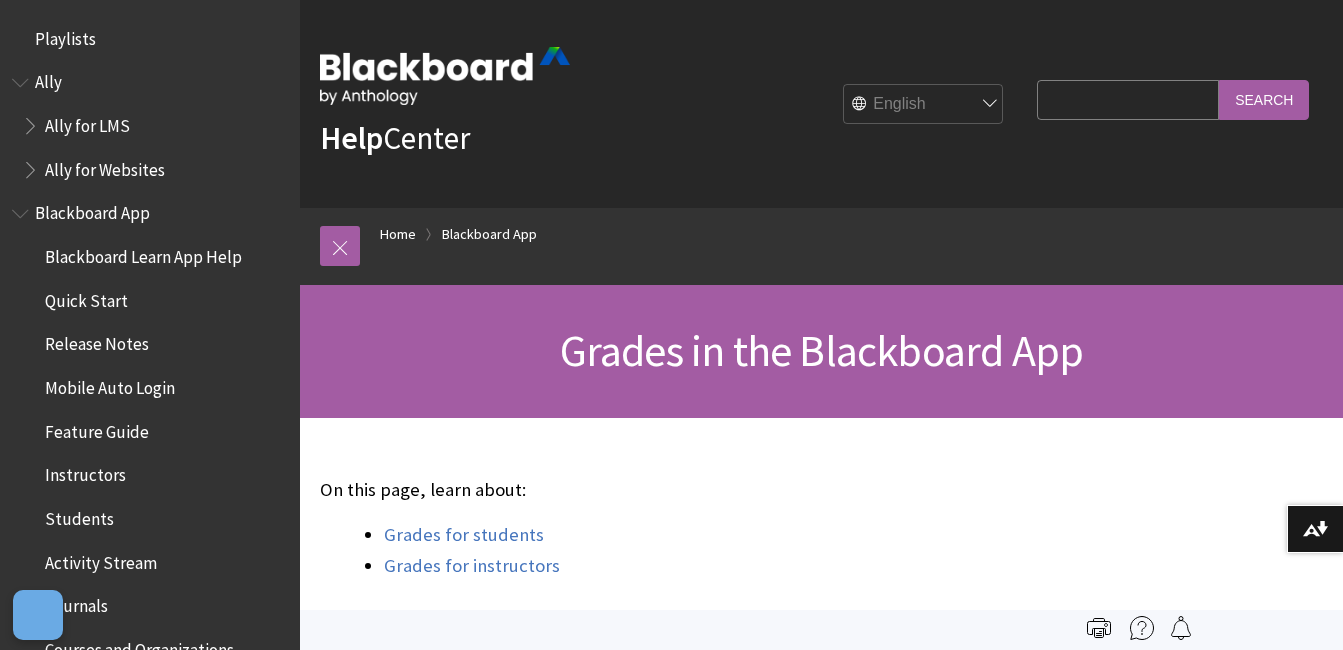 scroll, scrollTop: 0, scrollLeft: 0, axis: both 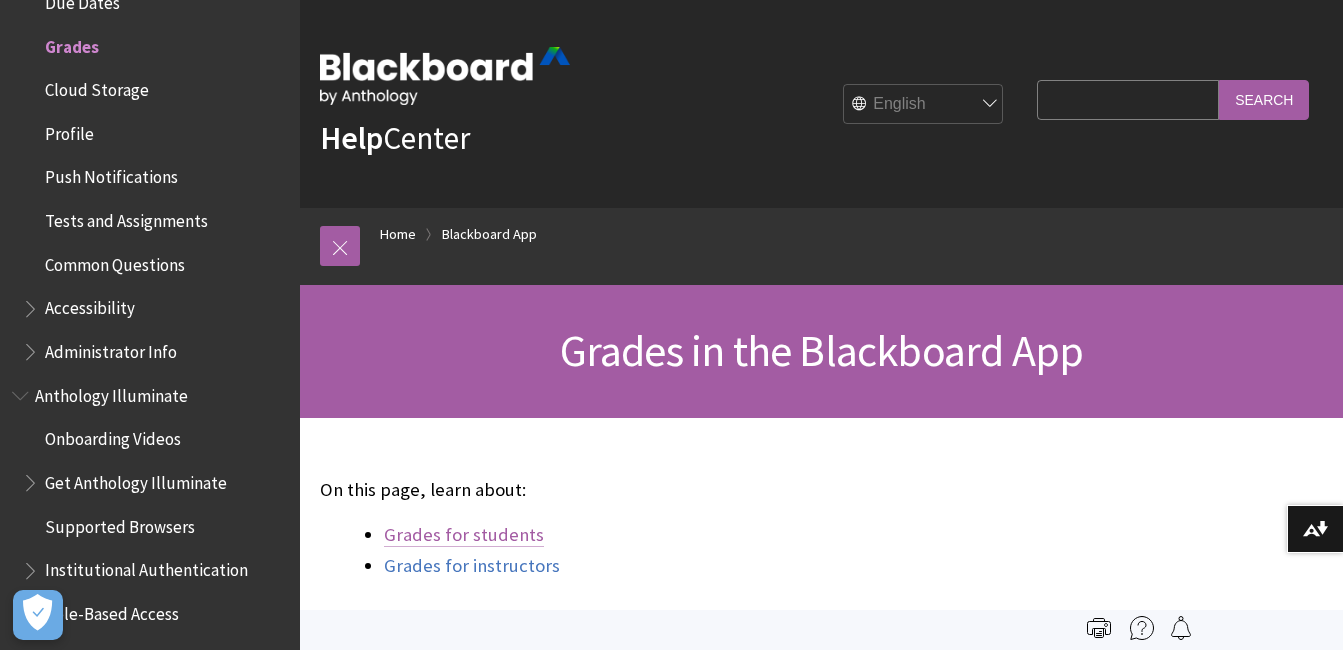 click on "Grades for students" at bounding box center [464, 535] 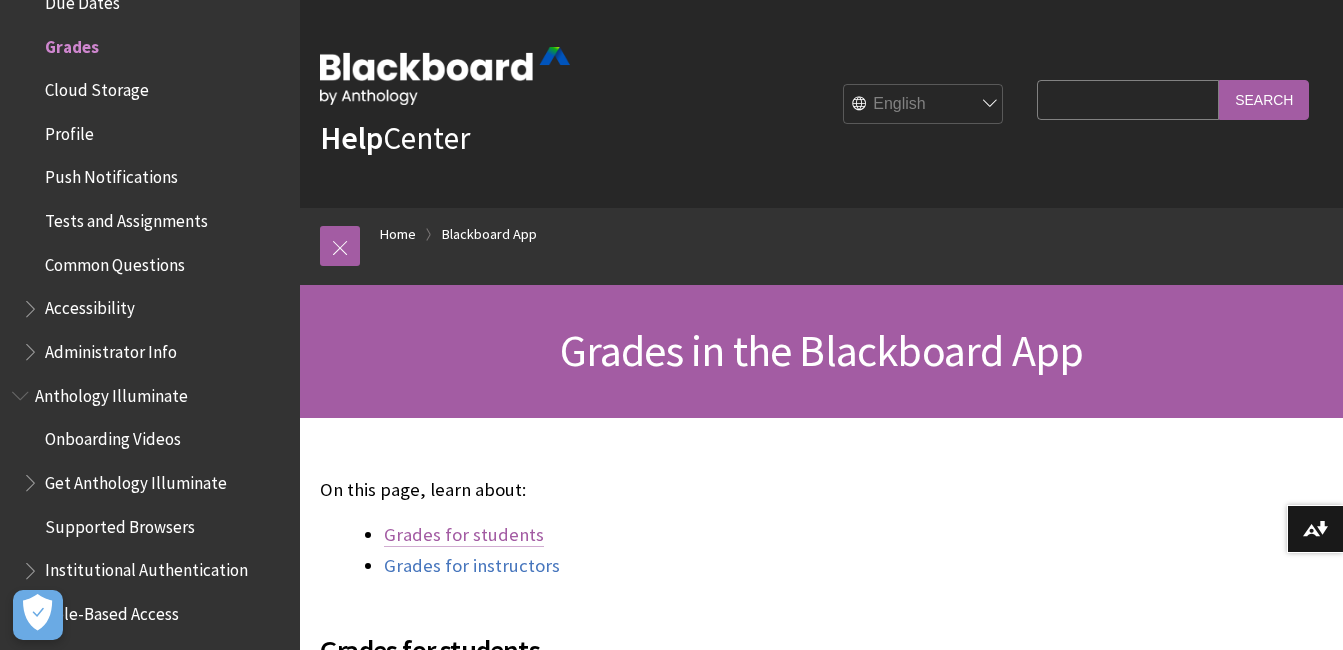 scroll, scrollTop: 605, scrollLeft: 0, axis: vertical 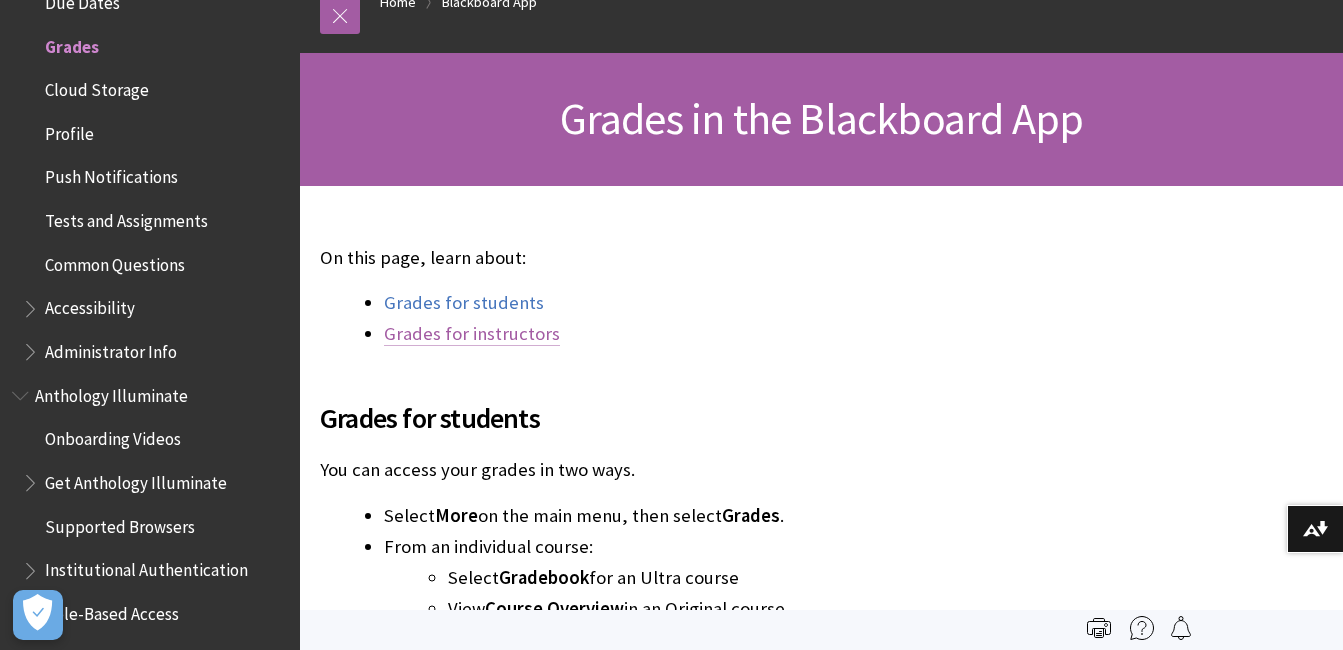 click on "Grades for instructors" at bounding box center (472, 334) 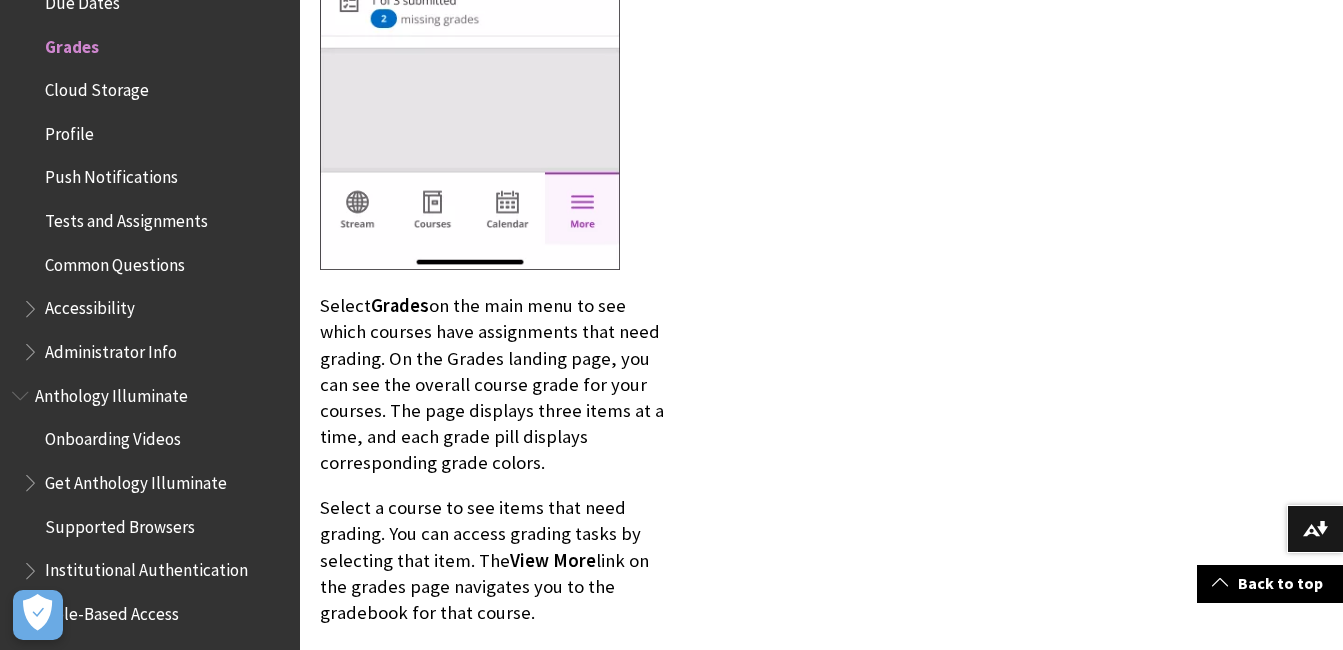 scroll, scrollTop: 7019, scrollLeft: 0, axis: vertical 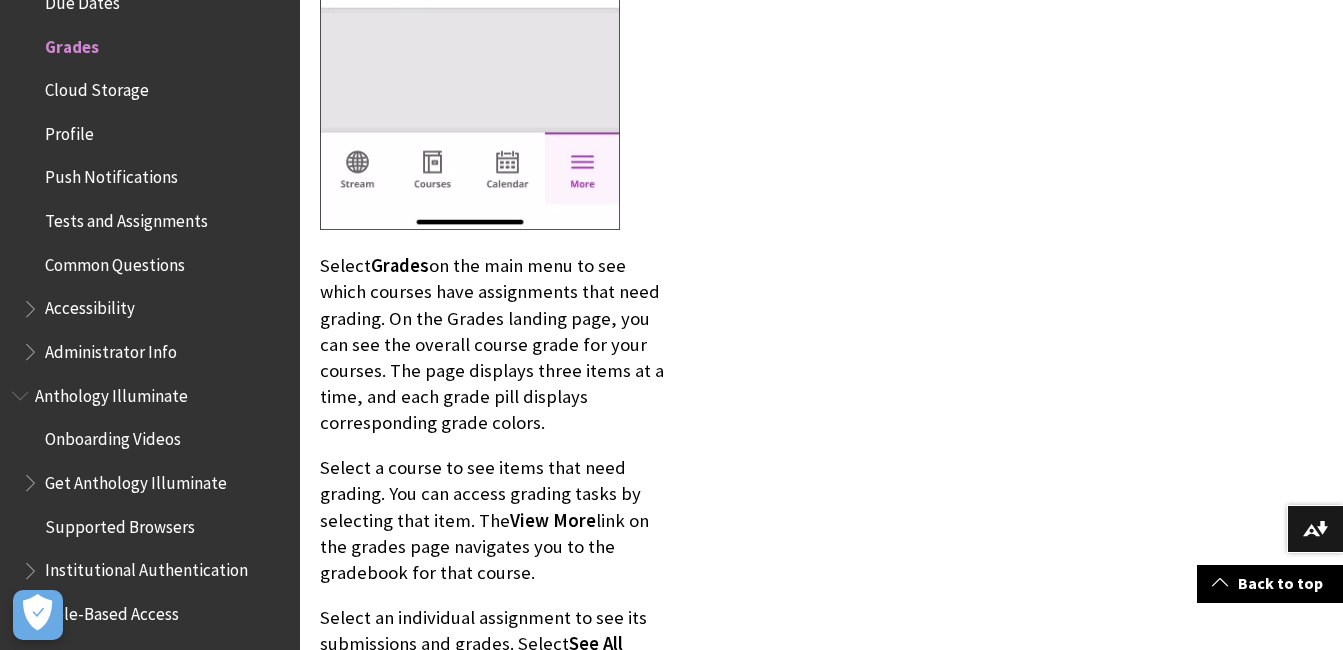 click on "Grades for instructors On the Blackboard app, you can review, annotate, grade, and publish the grades to students. Grading is supported on the Blackboard app on phones and tablets. The interface is slightly different between phones and tablets. Watch a video about Grades in the Blackboard App for instructors The following narrated video provides a visual and auditory representation of some of the information included on this page. For a detailed description of what is portrayed in the video,  open the video on Vimeo Video: Grades in the Blackboard App for instructors
Access grading You can access grading in two ways: Select  More  on the main menu, then select  Grades .   From an individual course: Select  Gradebook  for an Ultra course. View  Course Overview  in an Original course. Grades for all courses" at bounding box center [673, 5147] 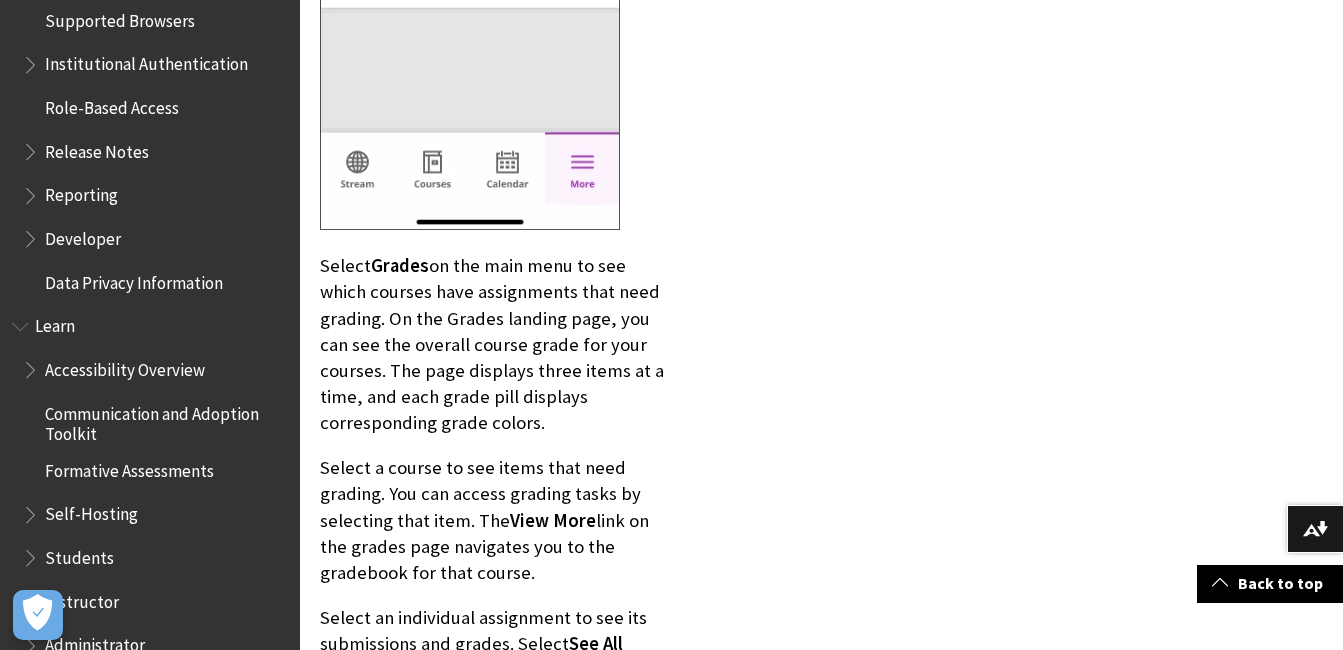 scroll, scrollTop: 1427, scrollLeft: 0, axis: vertical 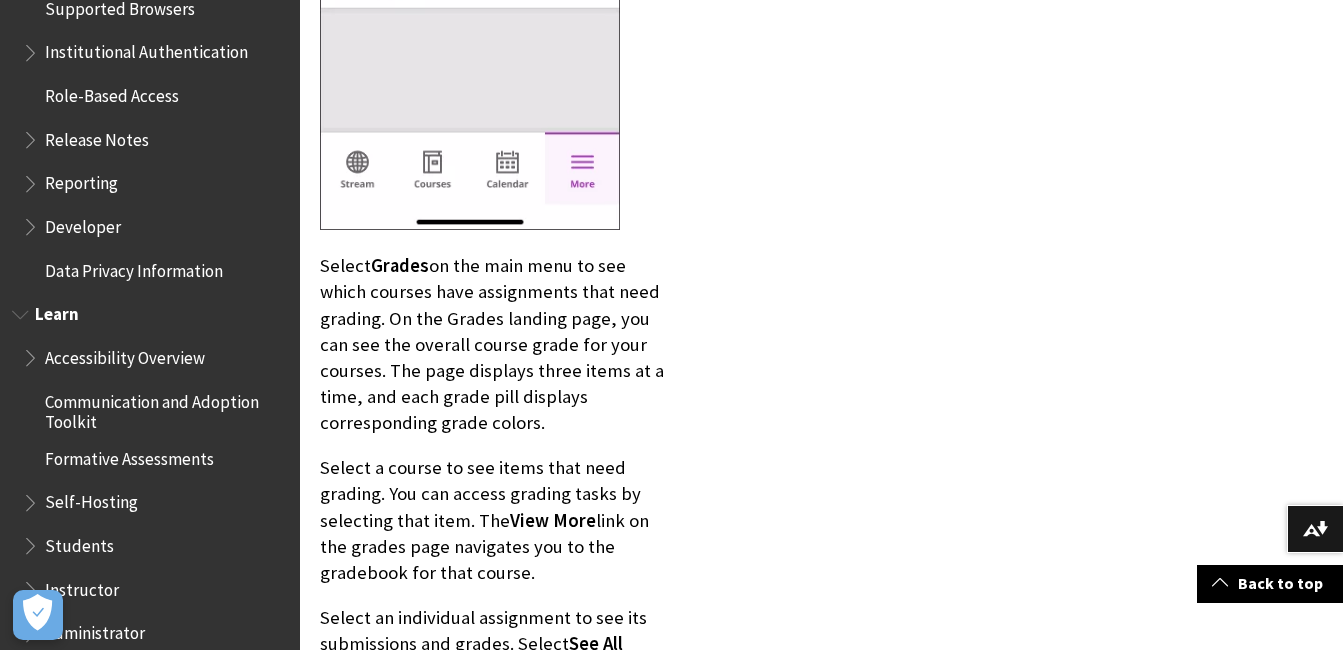 click on "Formative Assessments" at bounding box center [129, 455] 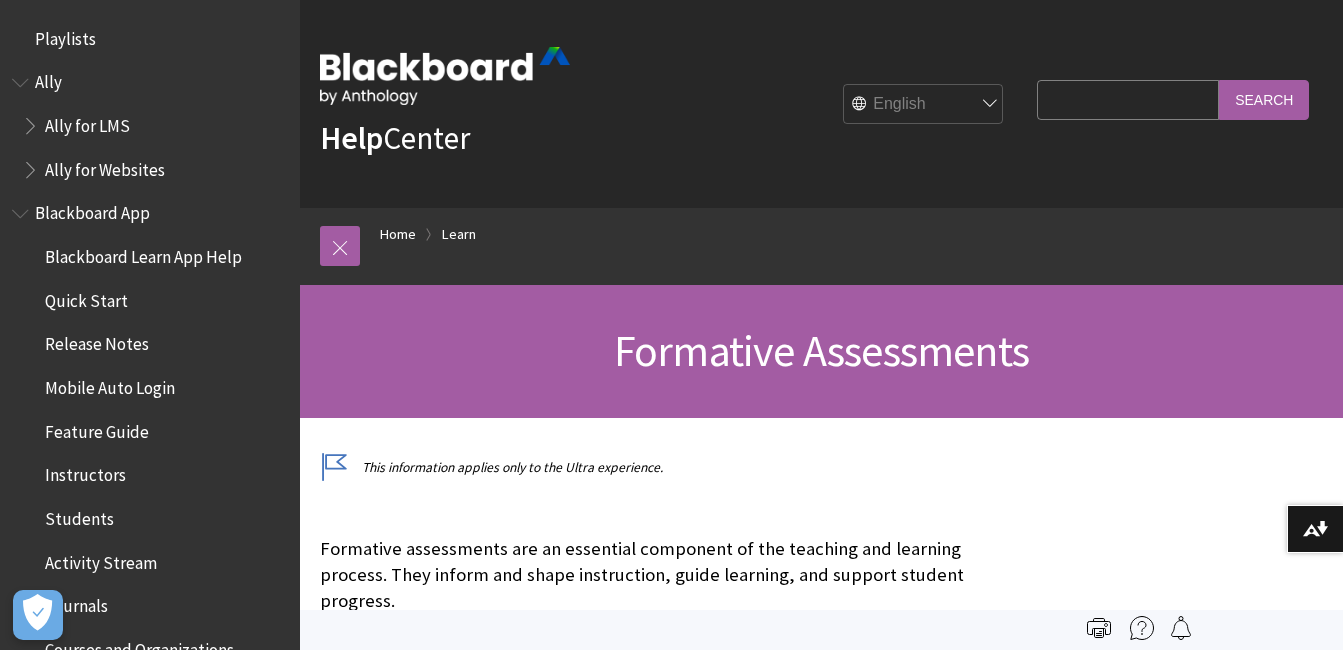 scroll, scrollTop: 0, scrollLeft: 0, axis: both 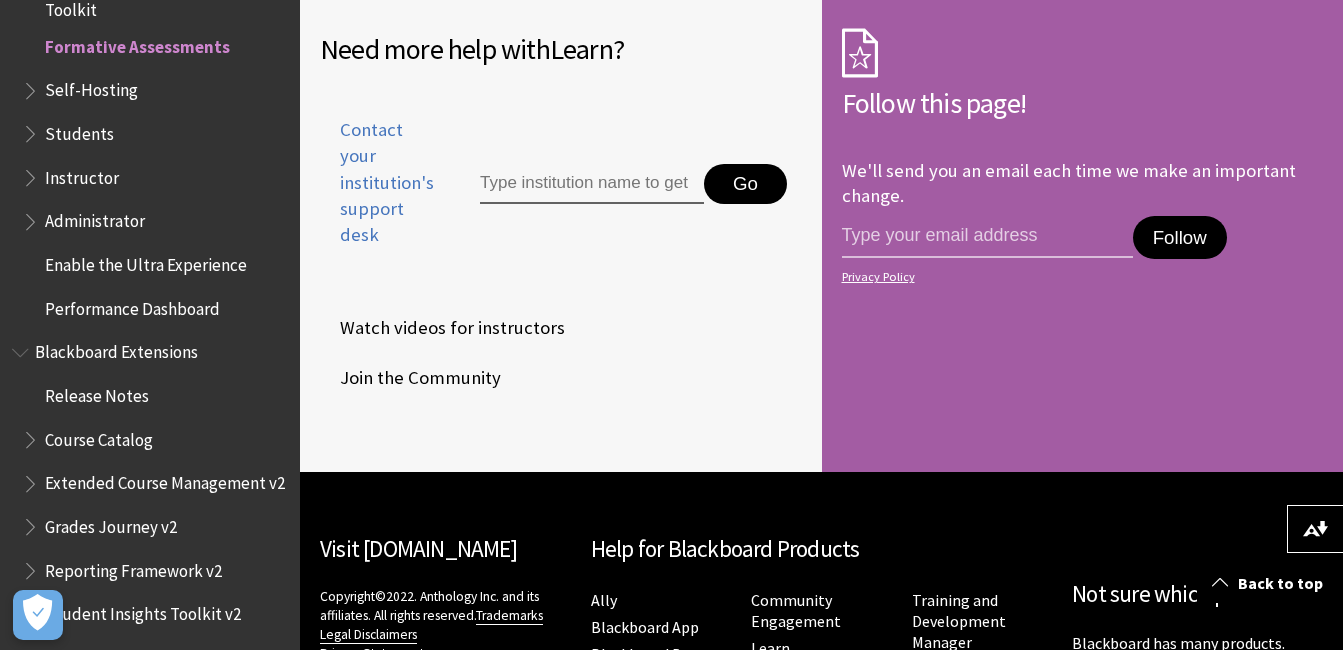 click on "Performance Dashboard" at bounding box center (132, 305) 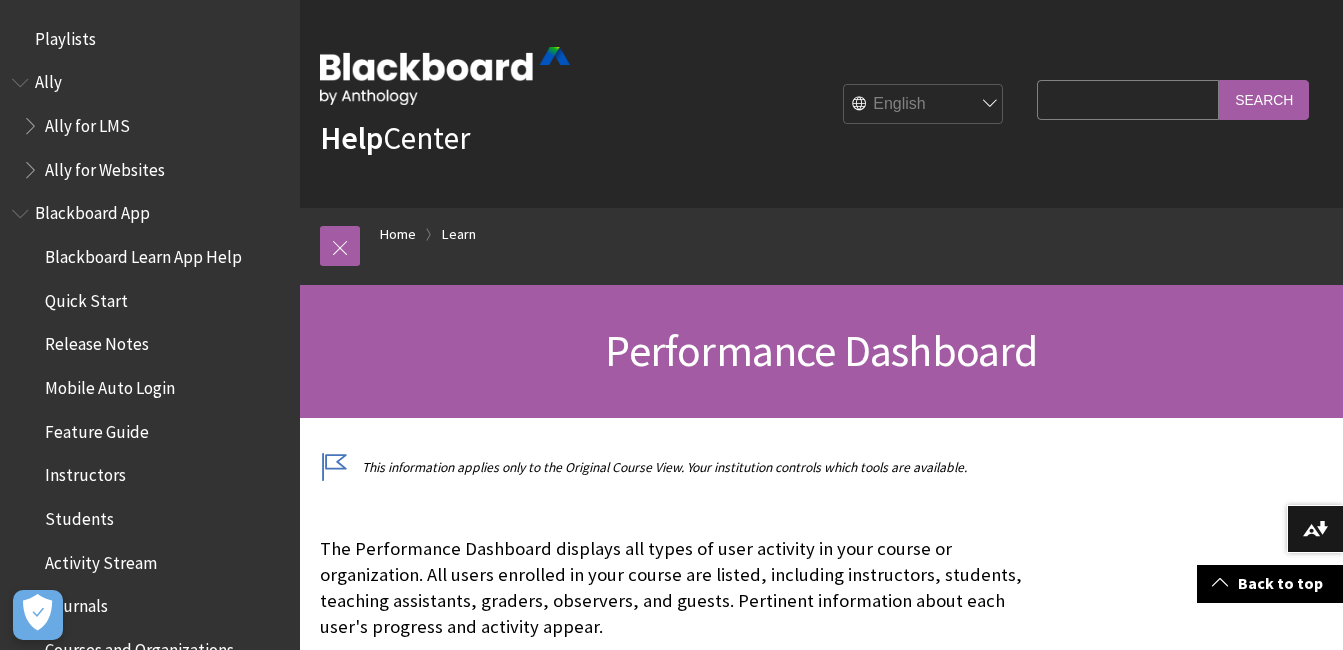 scroll, scrollTop: 586, scrollLeft: 0, axis: vertical 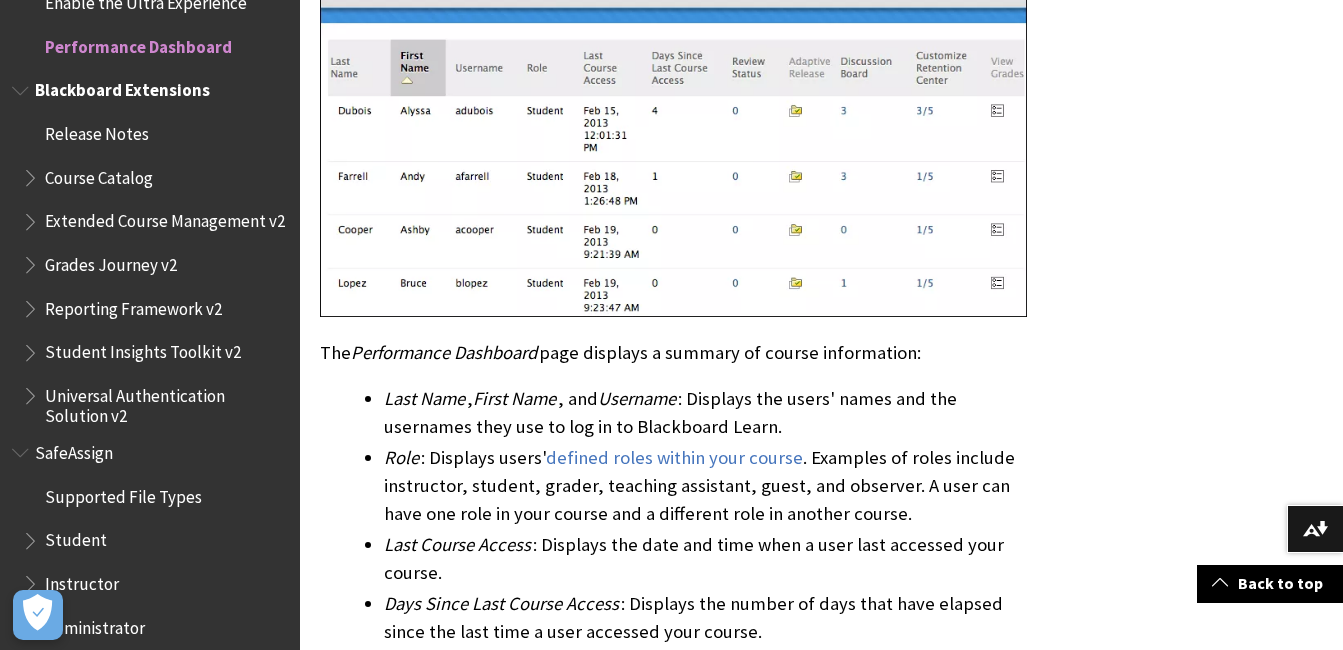click on "Grades Journey v2" at bounding box center [111, 261] 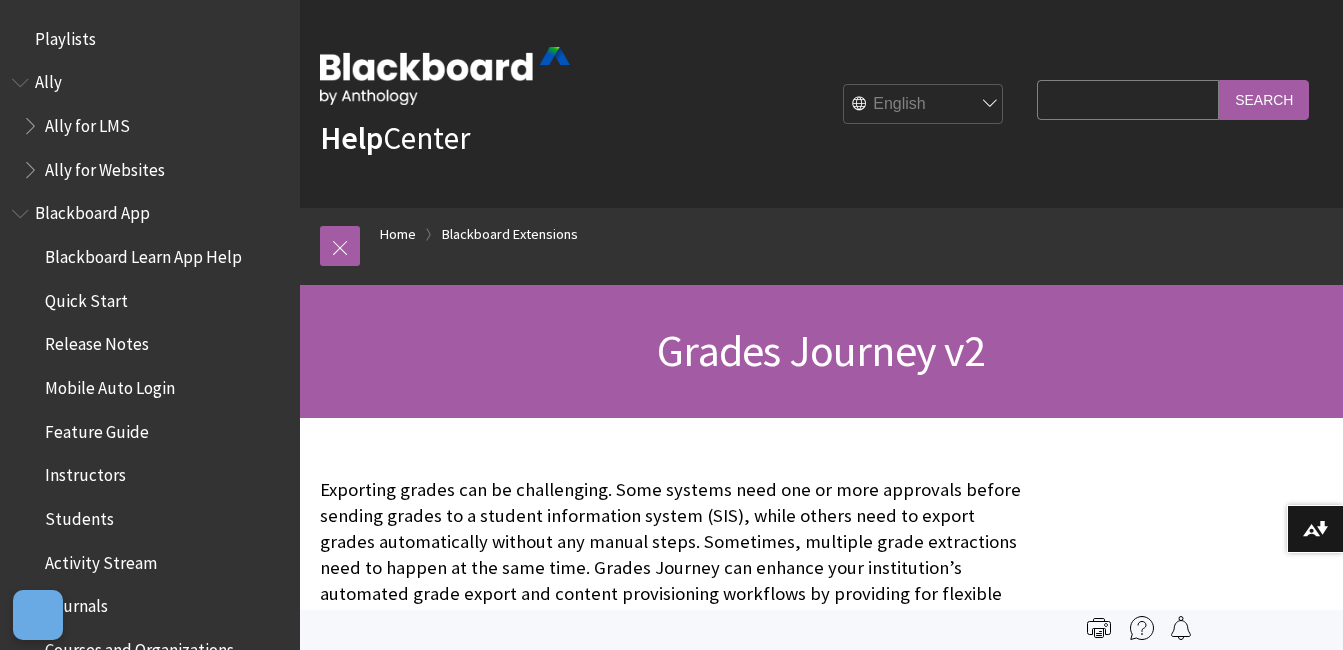 scroll, scrollTop: 0, scrollLeft: 0, axis: both 